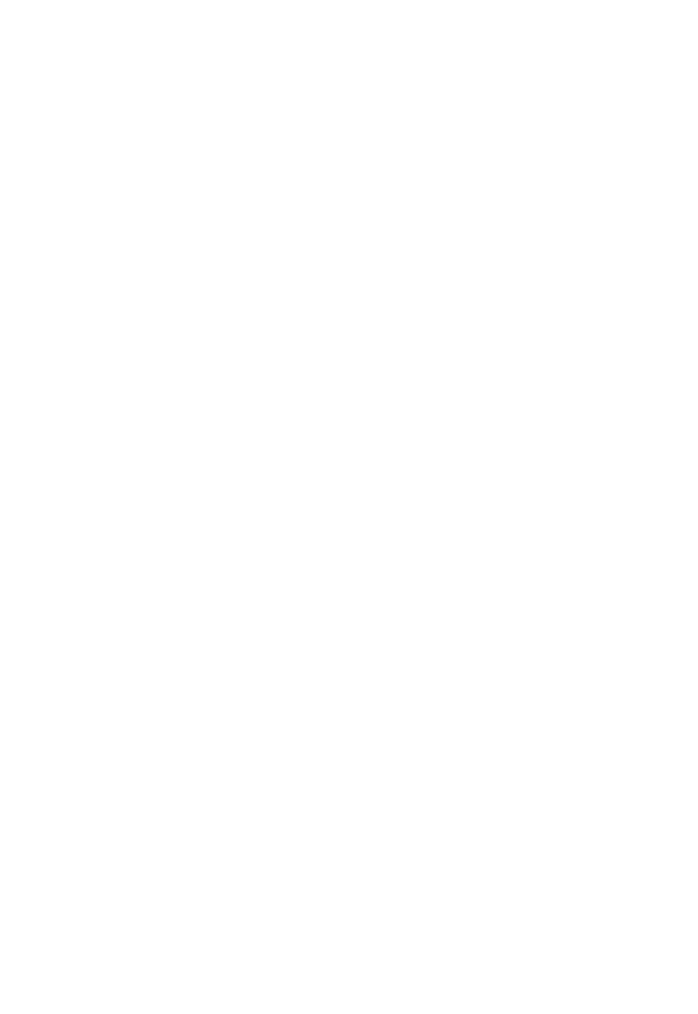 scroll, scrollTop: 0, scrollLeft: 0, axis: both 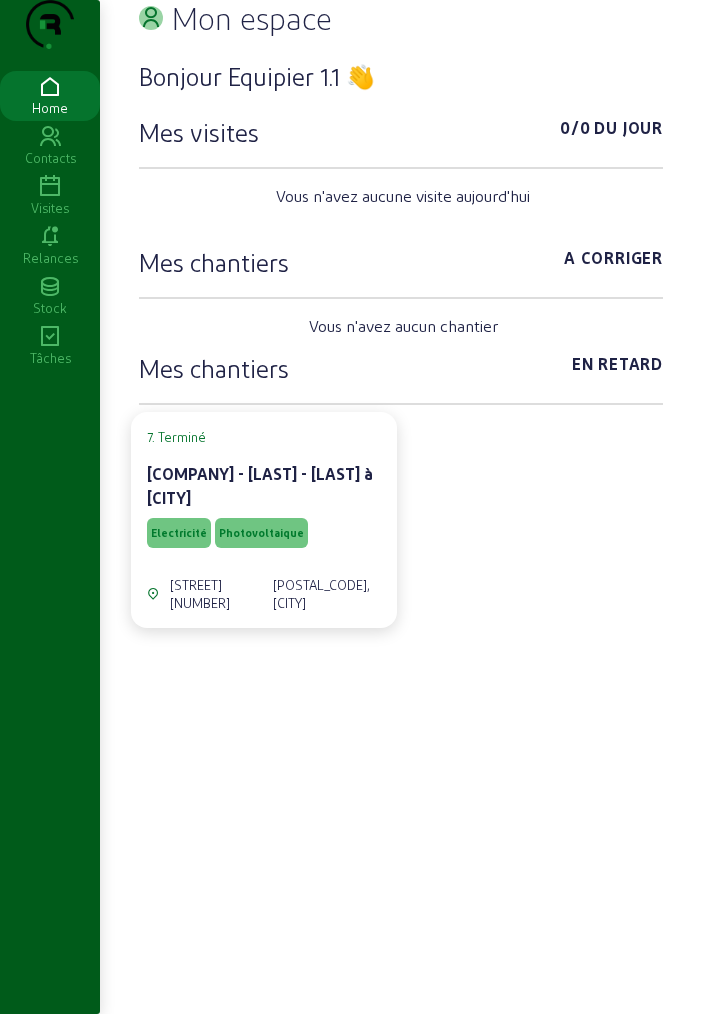click on "7. Terminé    [COMPANY] - [LAST] - [LAST] à [CITY]  Electricité  Photovoltaique   [STREET] [NUMBER]   [POSTAL_CODE], [CITY]" 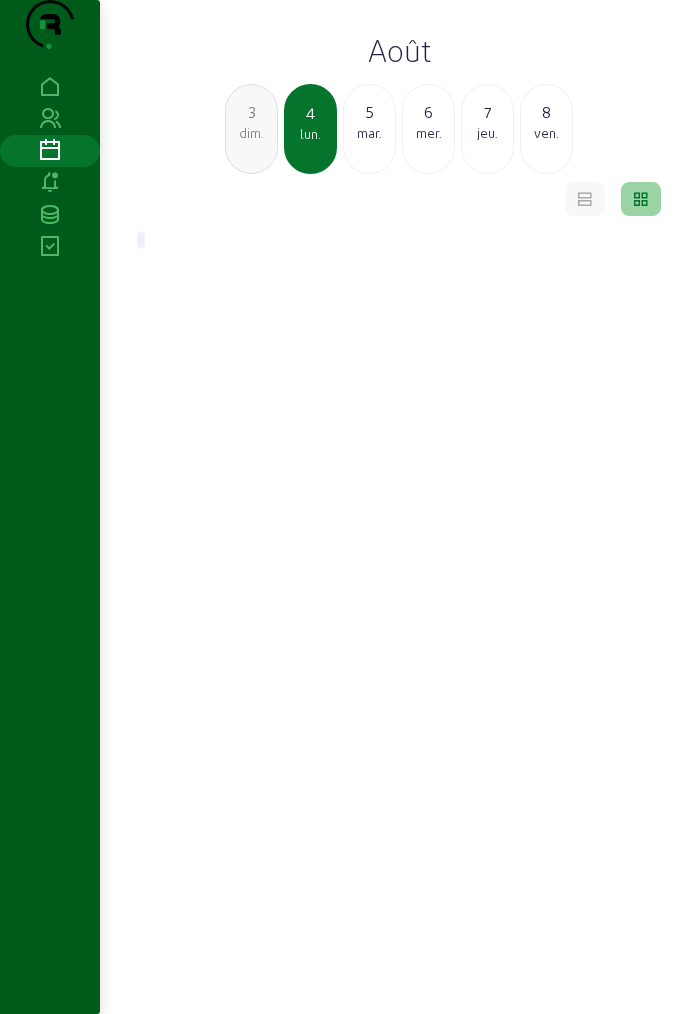 click on "lun." 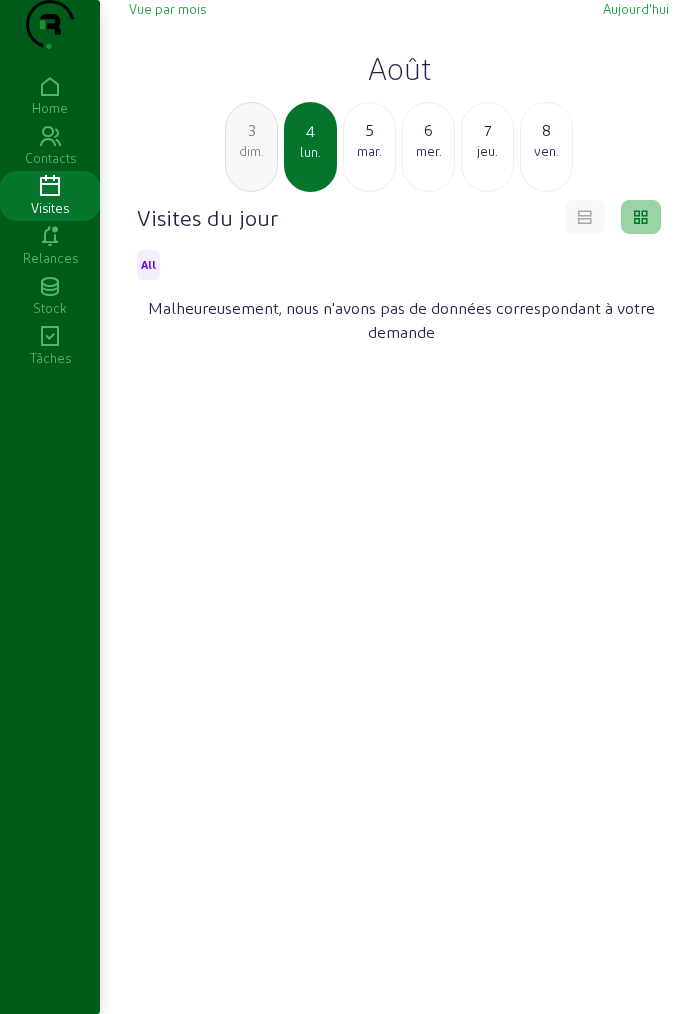 click on "5" 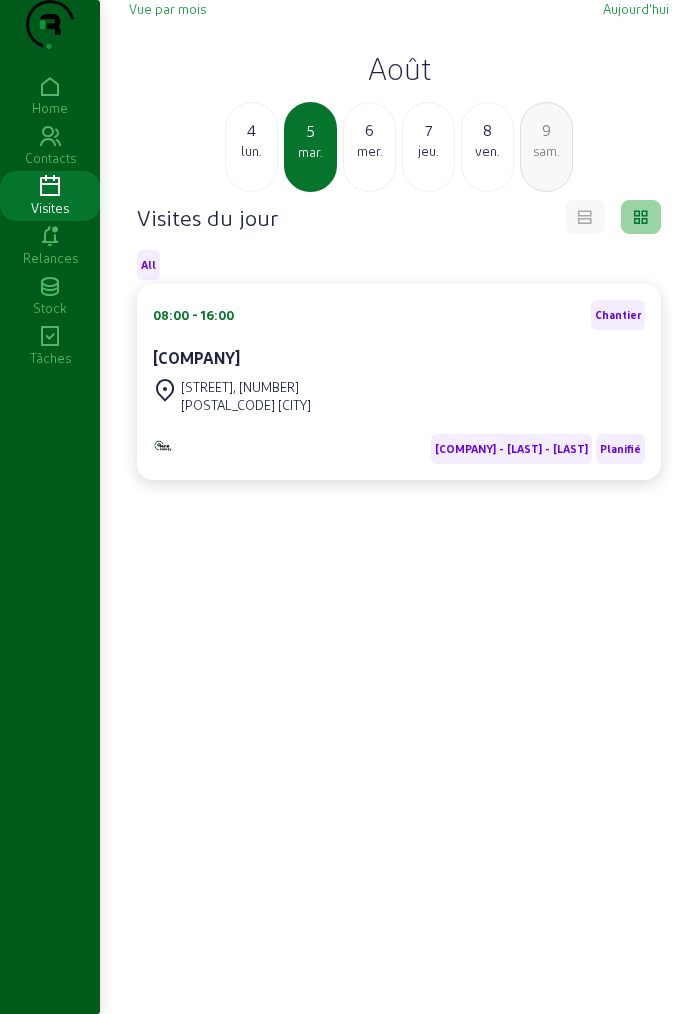 click on "lun." 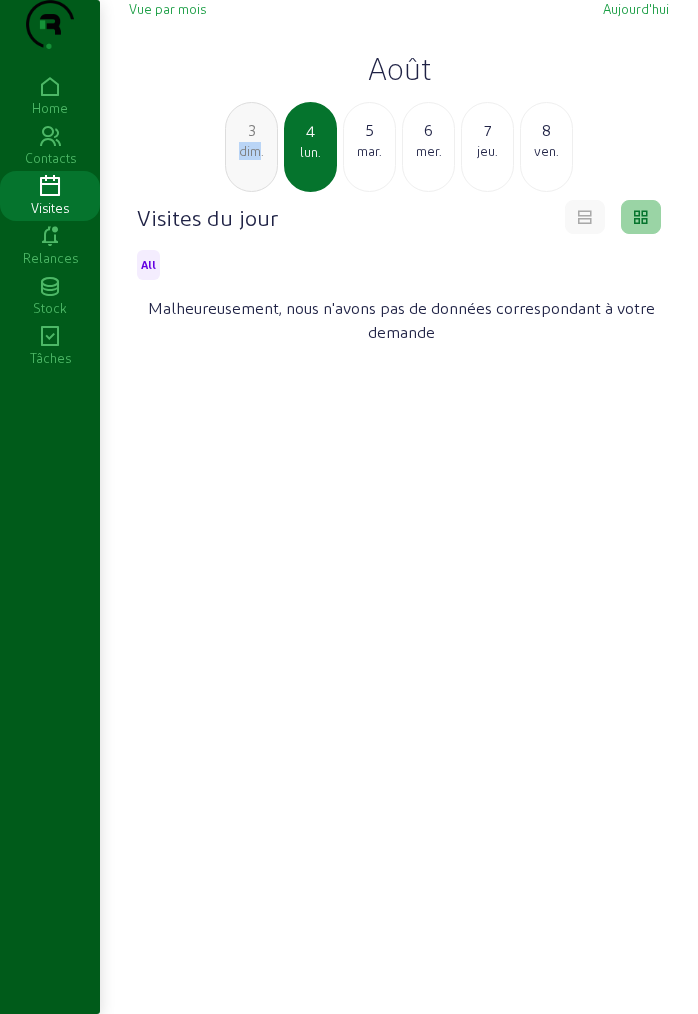click on "dim." 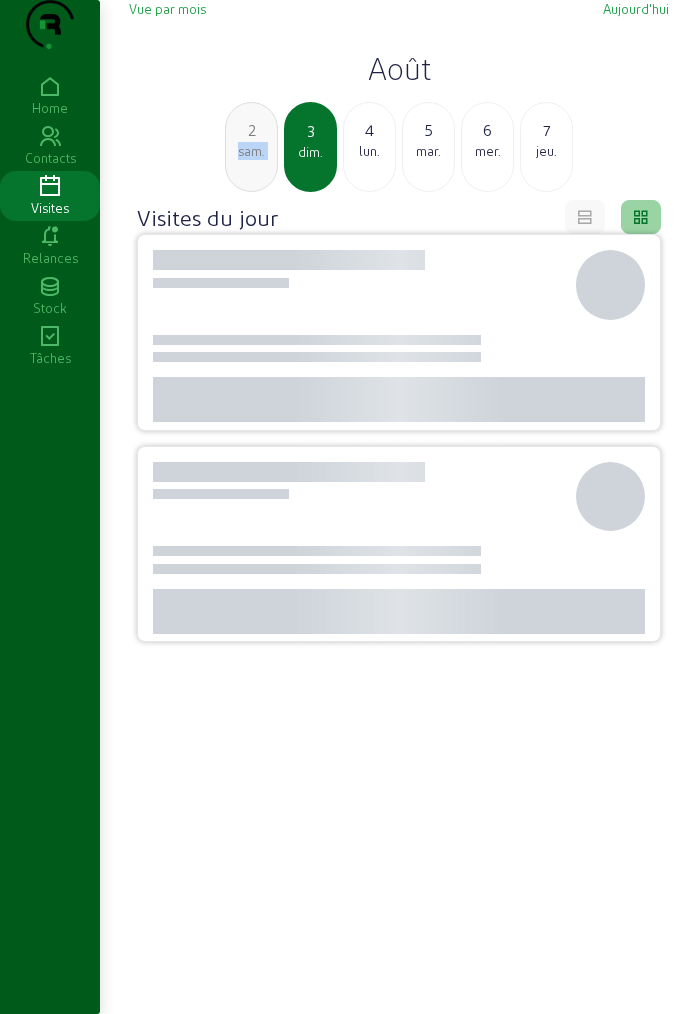 click on "sam." 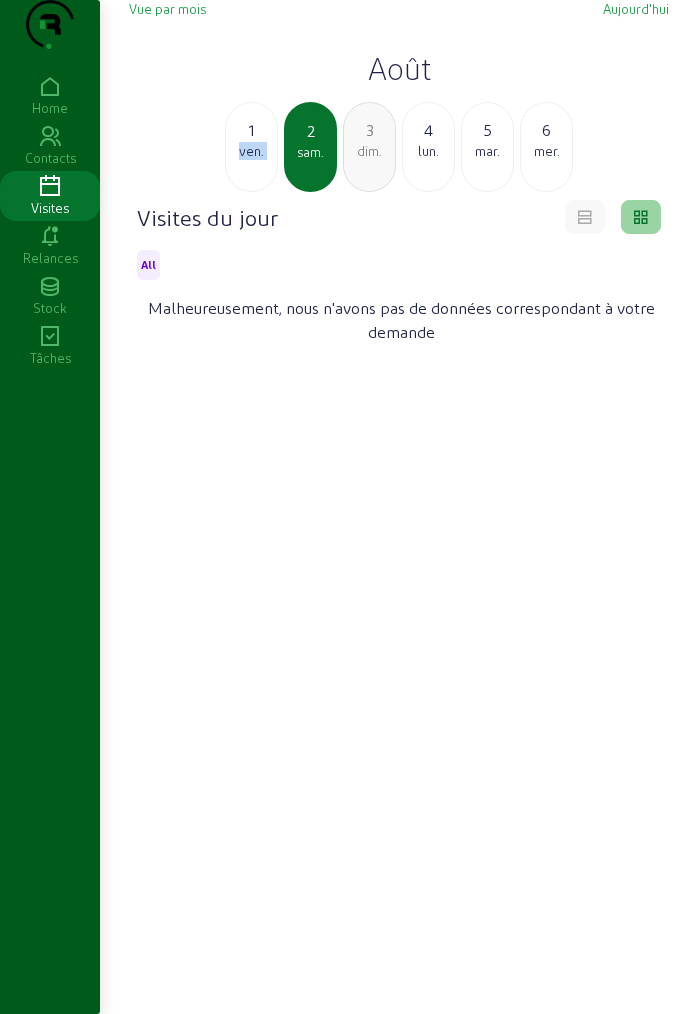 click on "ven." 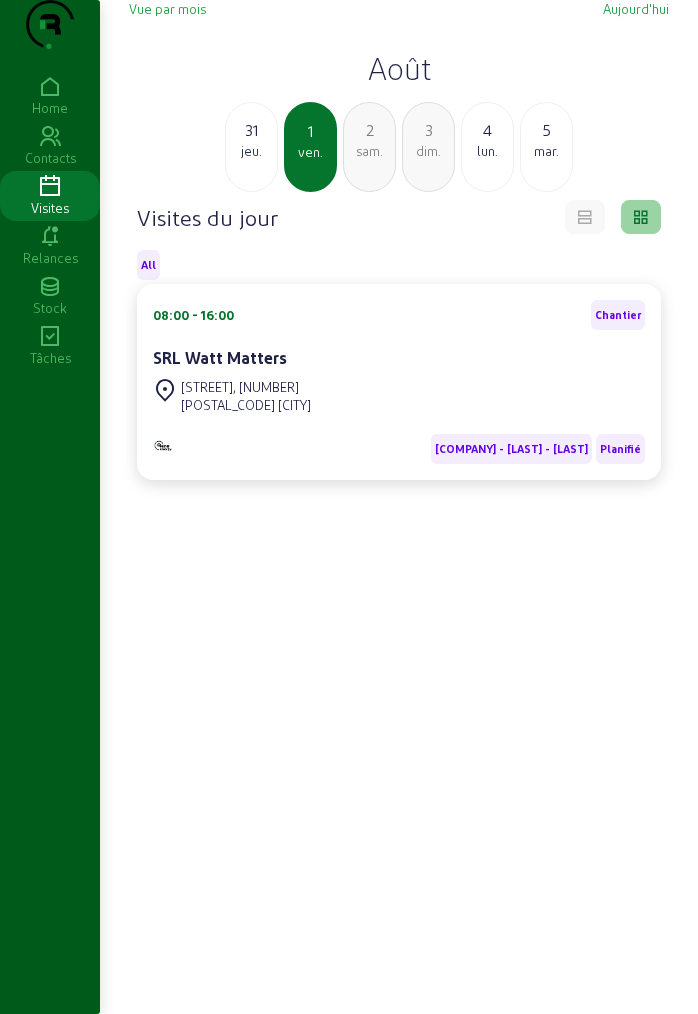 click on "jeu." 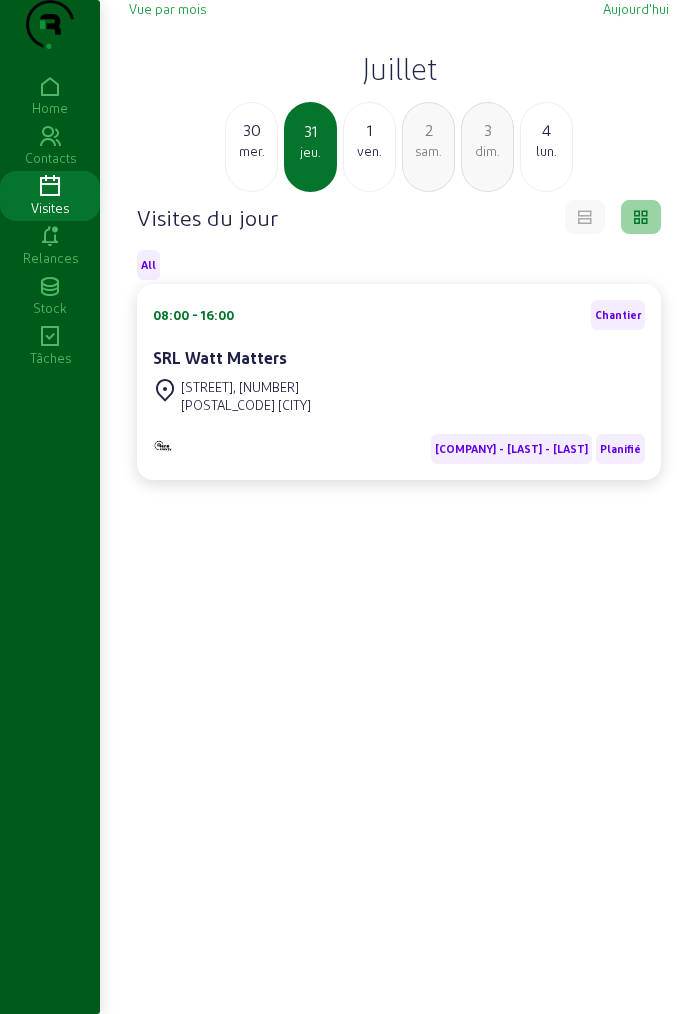 click on "30 mer." 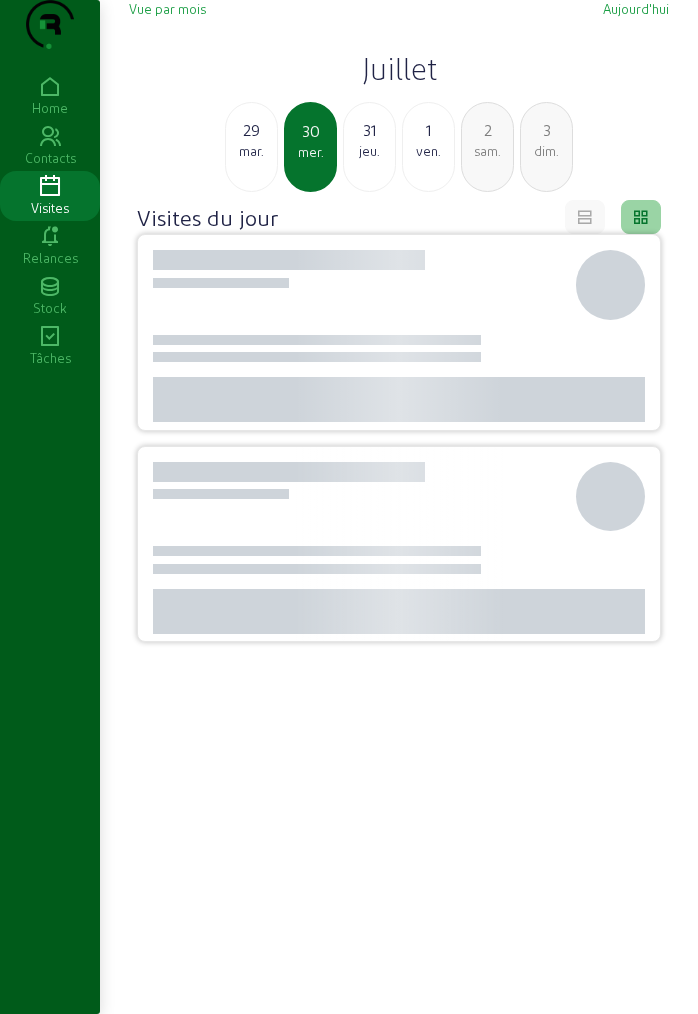 click on "[DAY] [MONTH]" 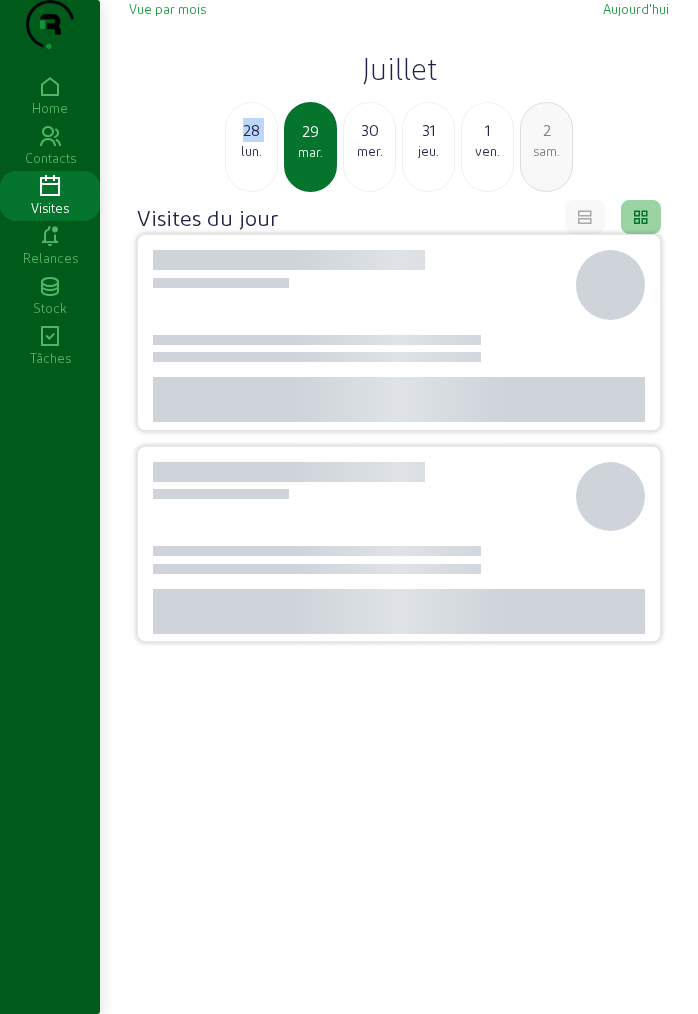 click on "28 lun." 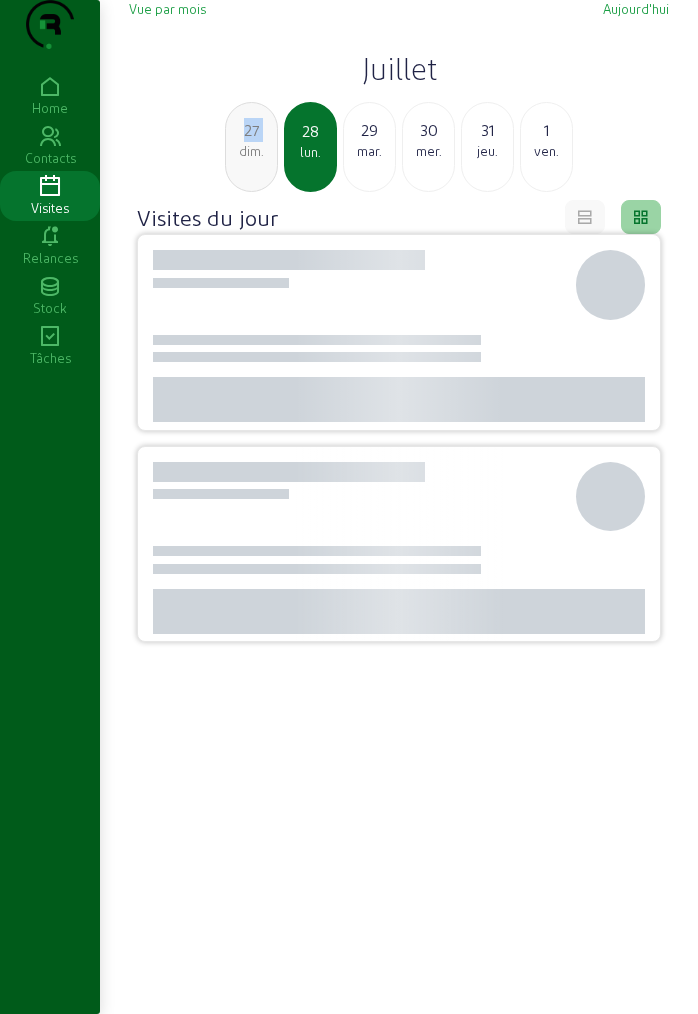 click on "27 dim." 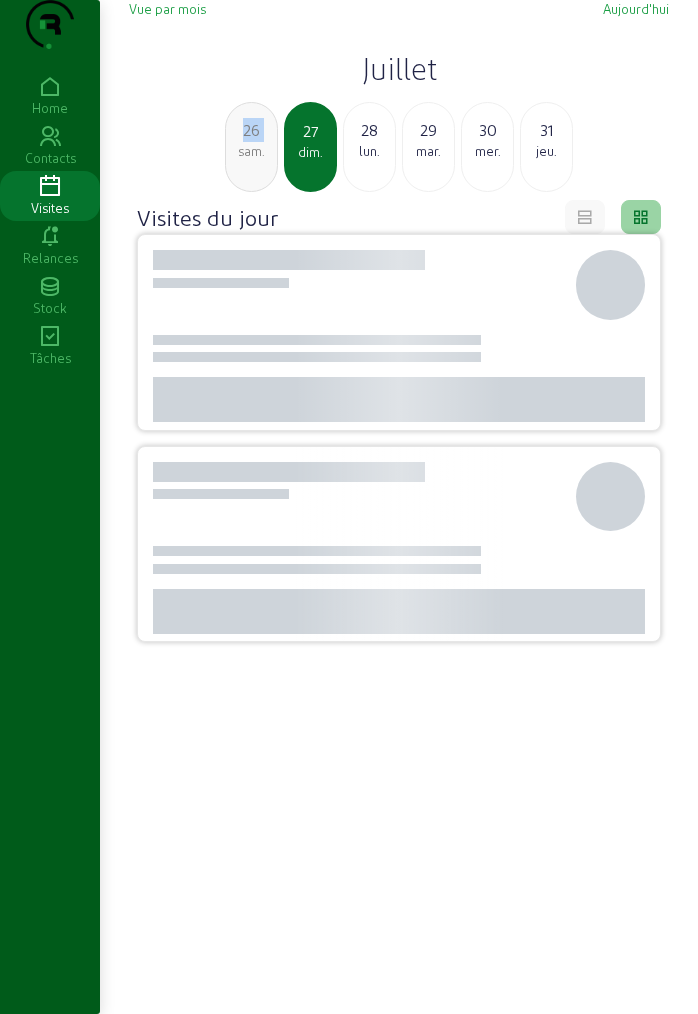 click on "26 sam." 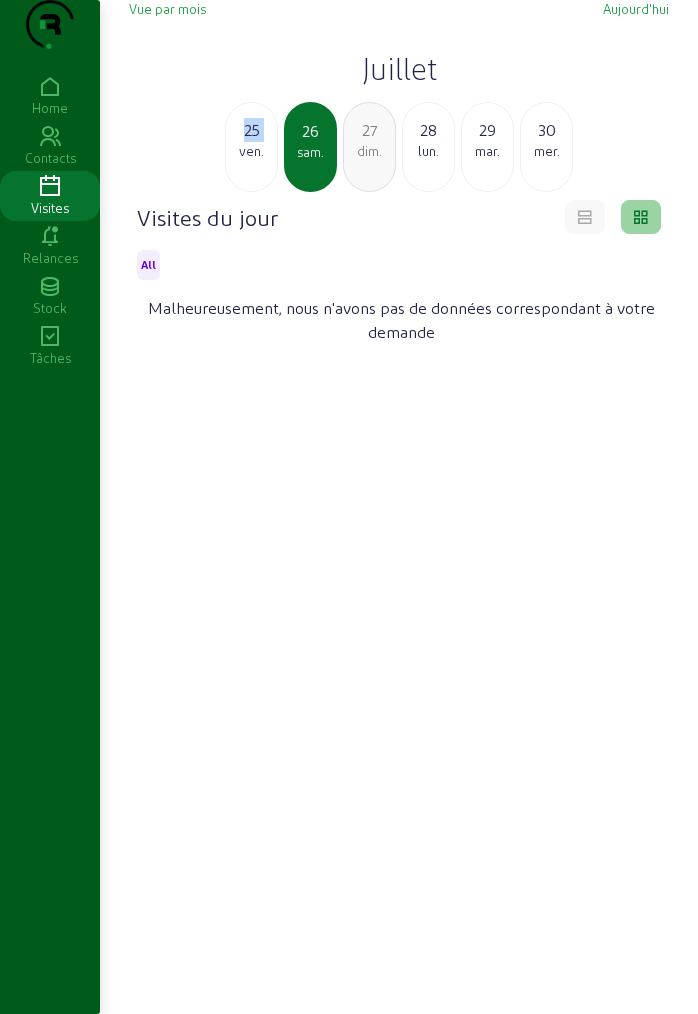 click on "25 ven." 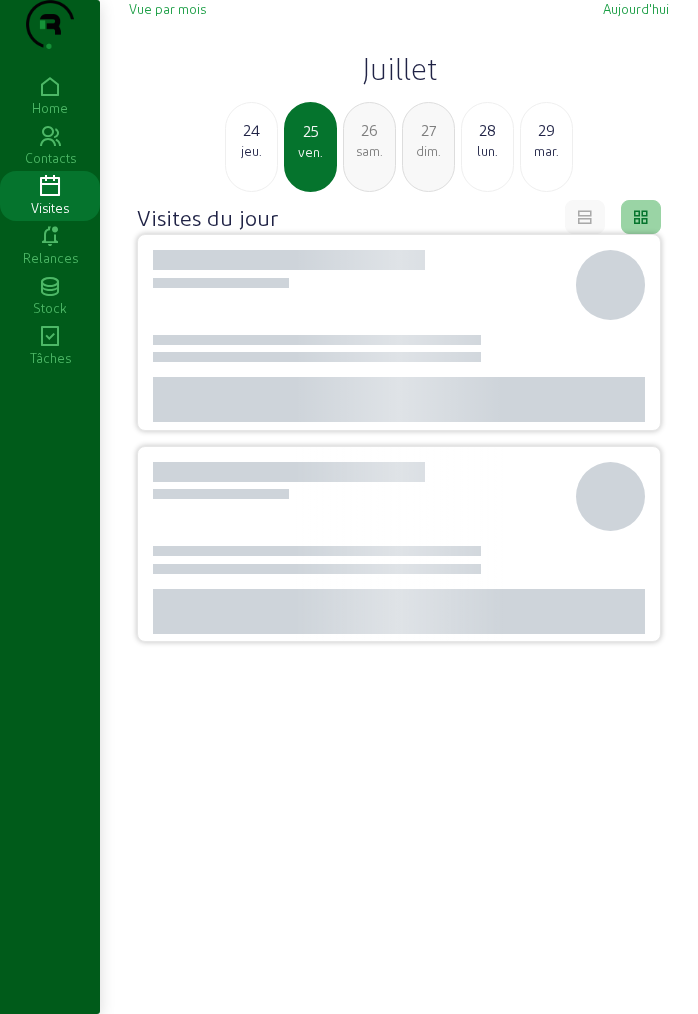 click on "24 jeu." 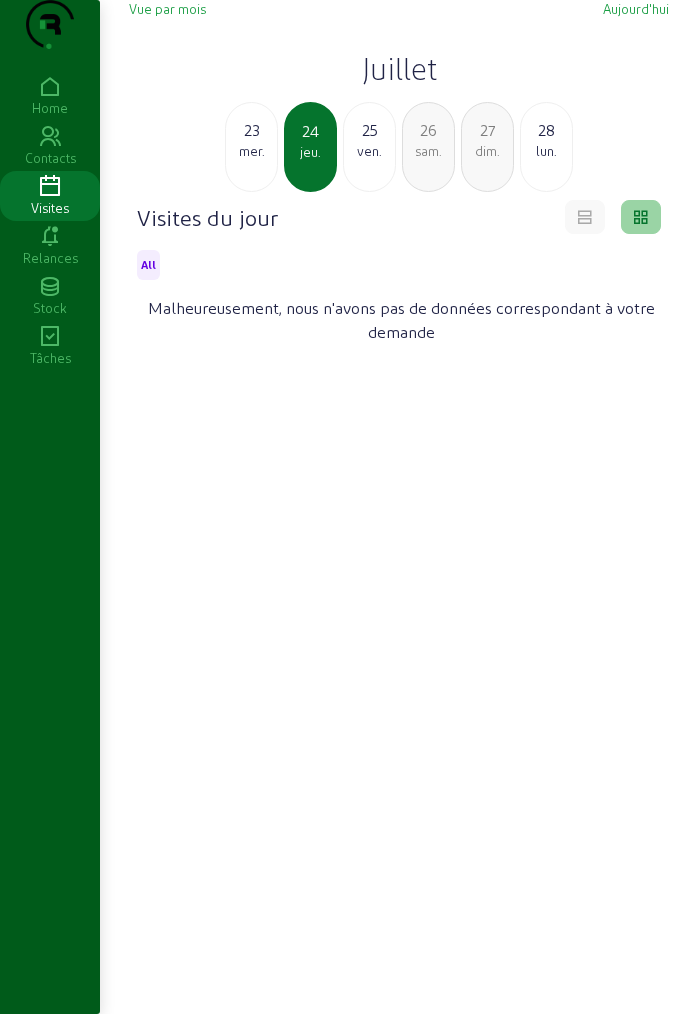 click on "23 mer." 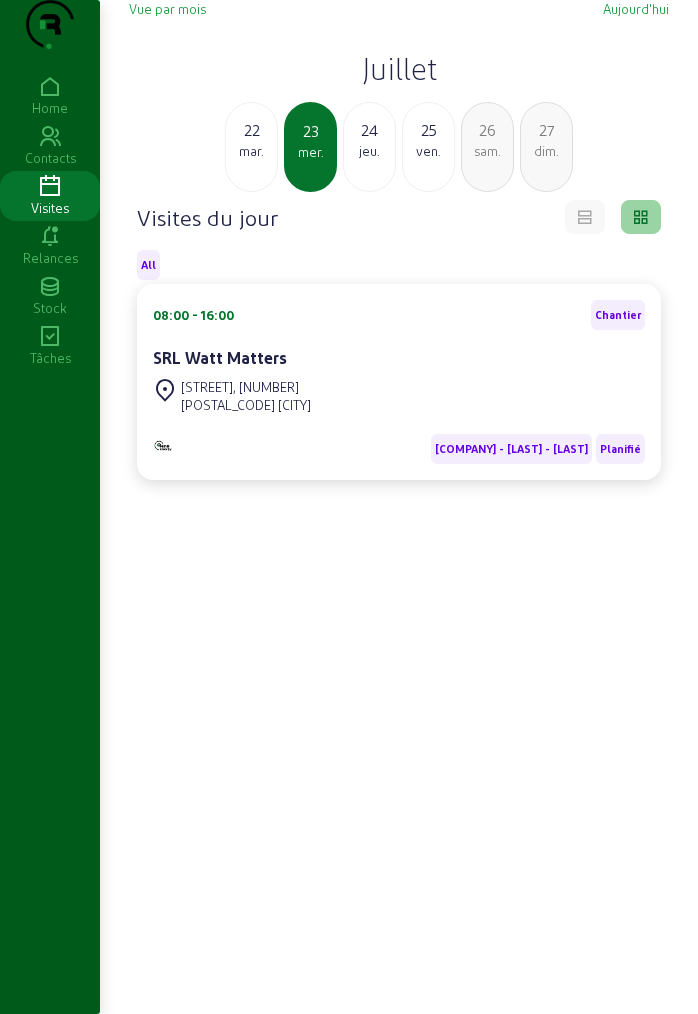 click on "22 mar." 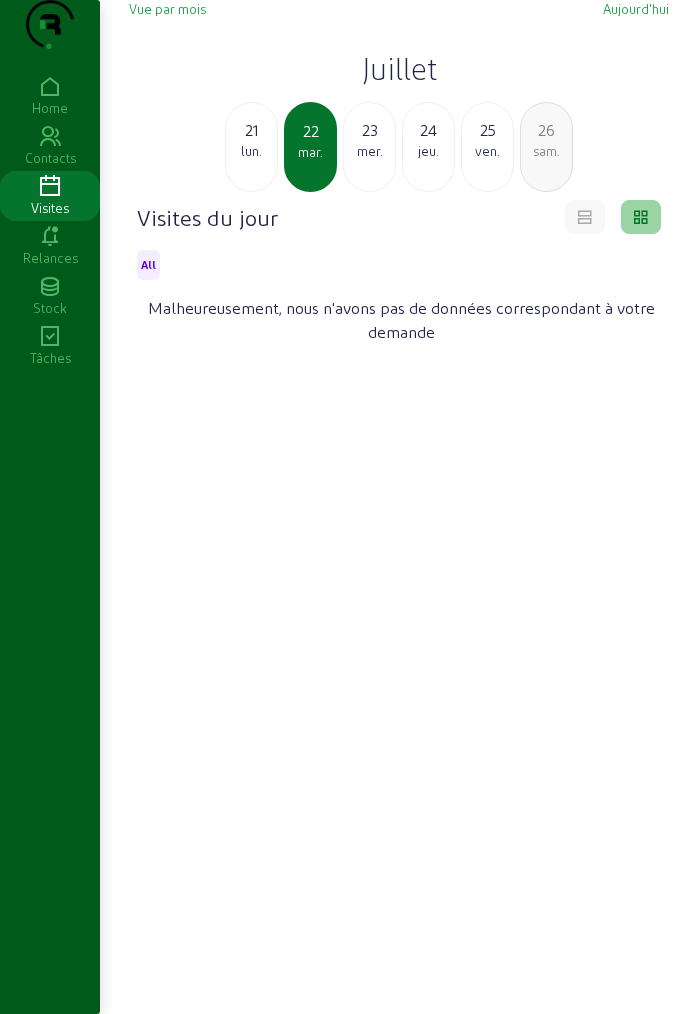 click on "21 lun." 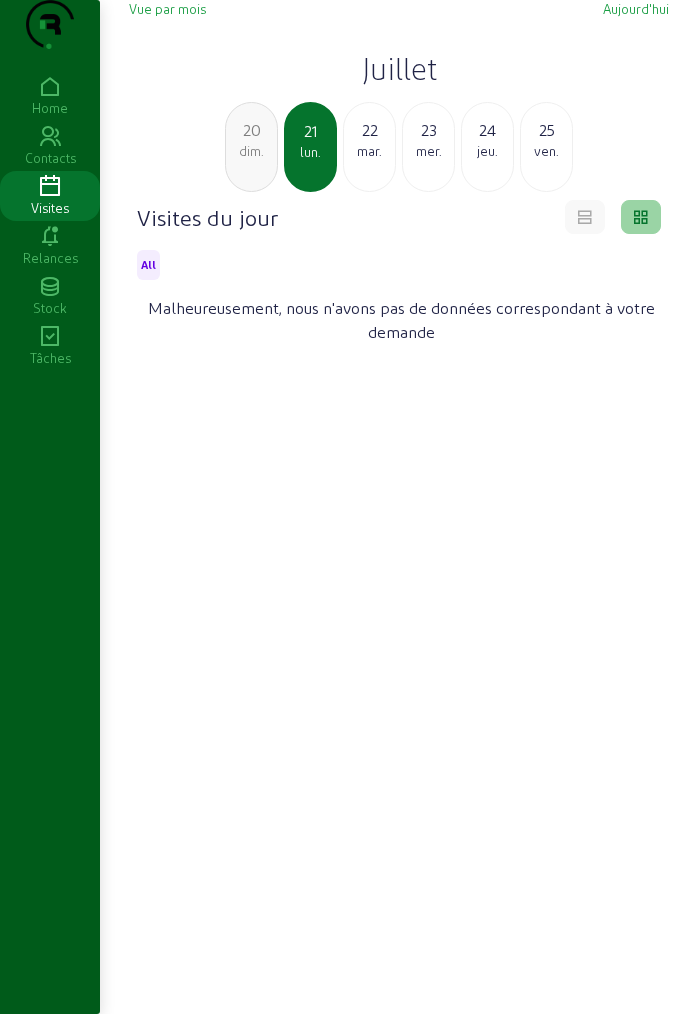 click on "20 dim." 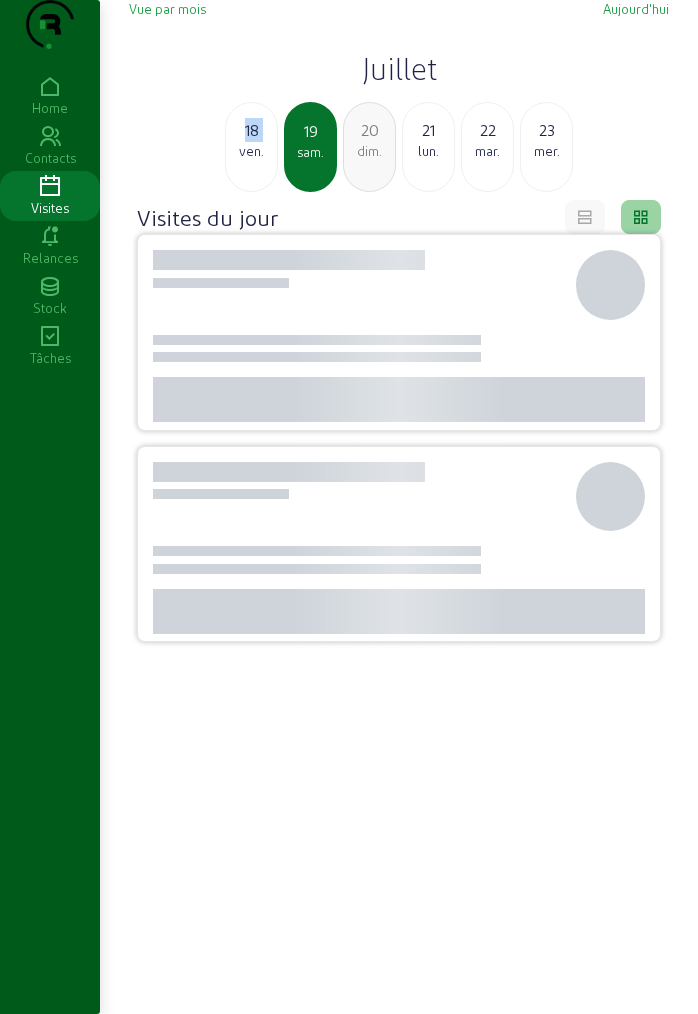 click on "18 ven." 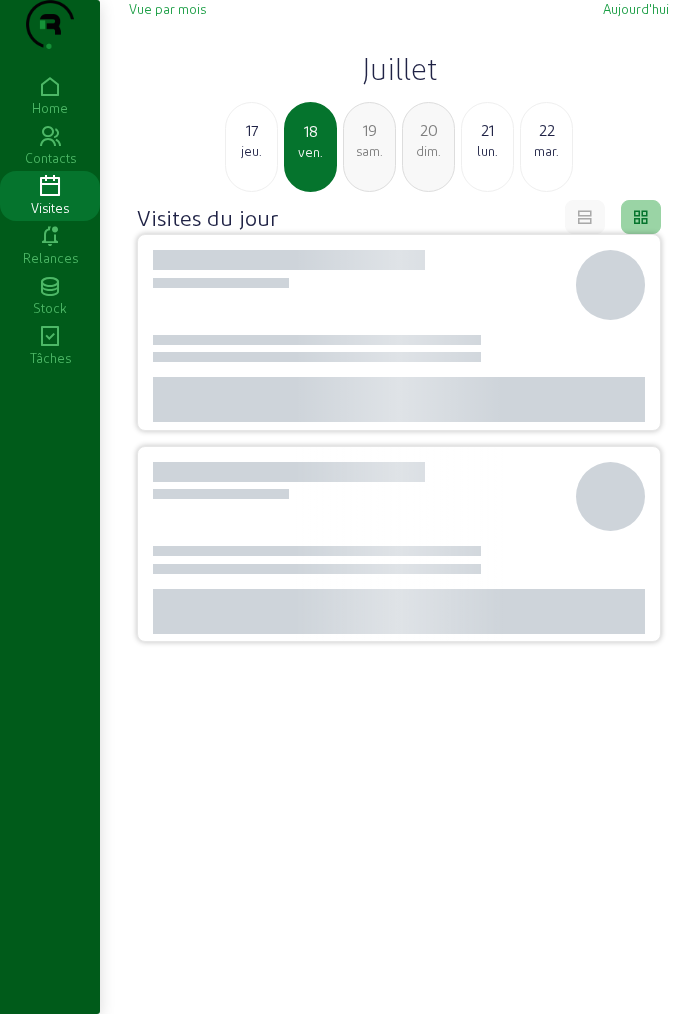 click on "Juillet" 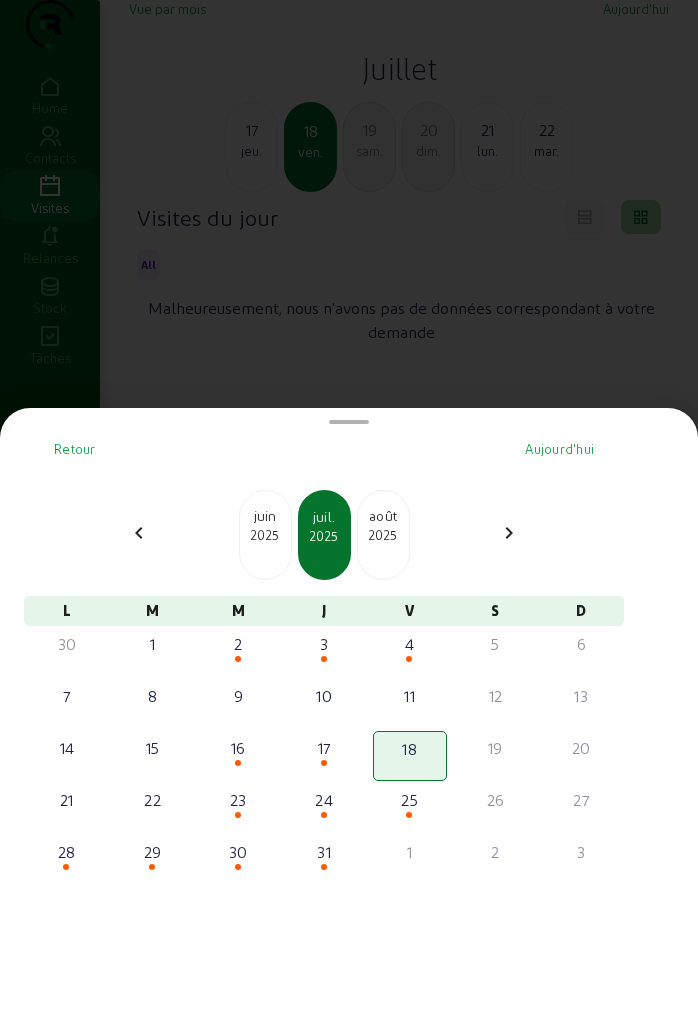 click on "[MONTH] [YEAR]" at bounding box center (383, 535) 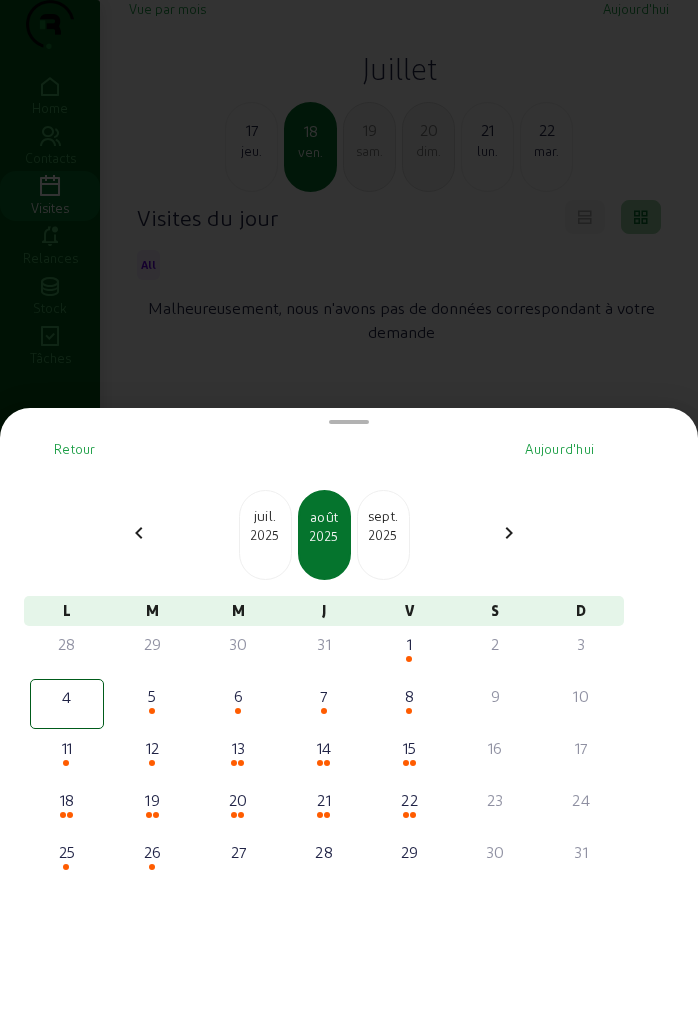 click on "juil." at bounding box center [265, 516] 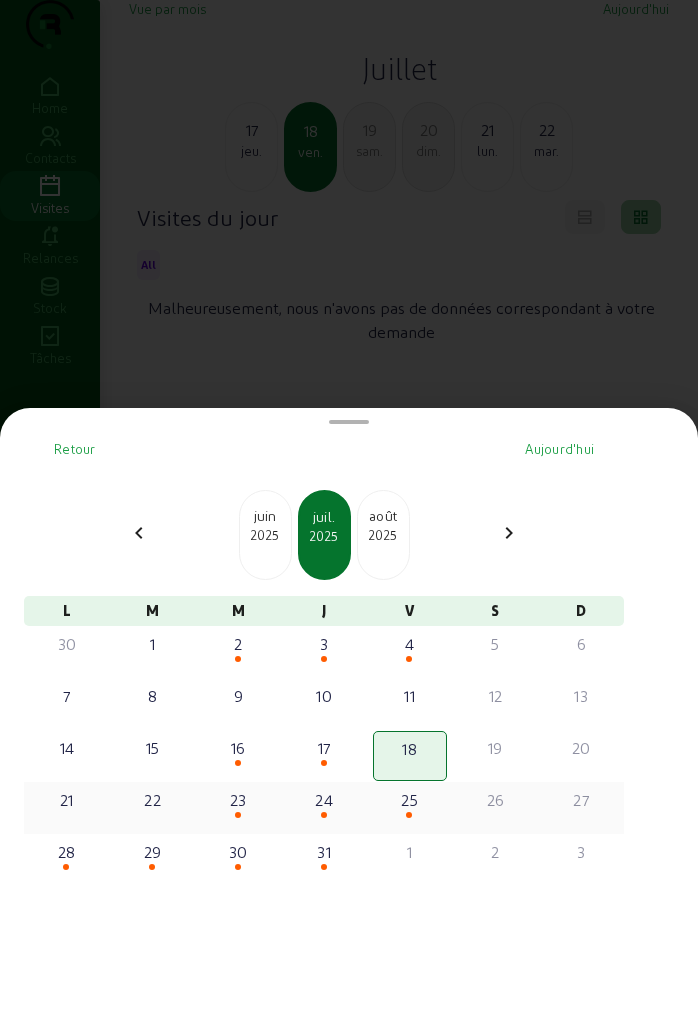 click on "23" at bounding box center (238, 800) 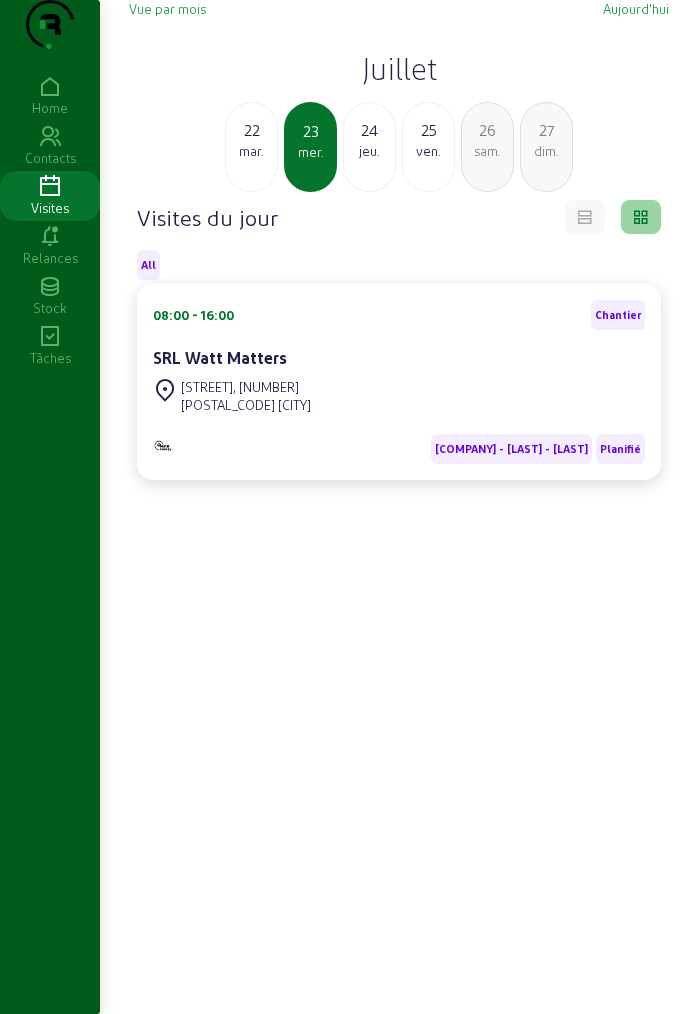 click on "Juillet" 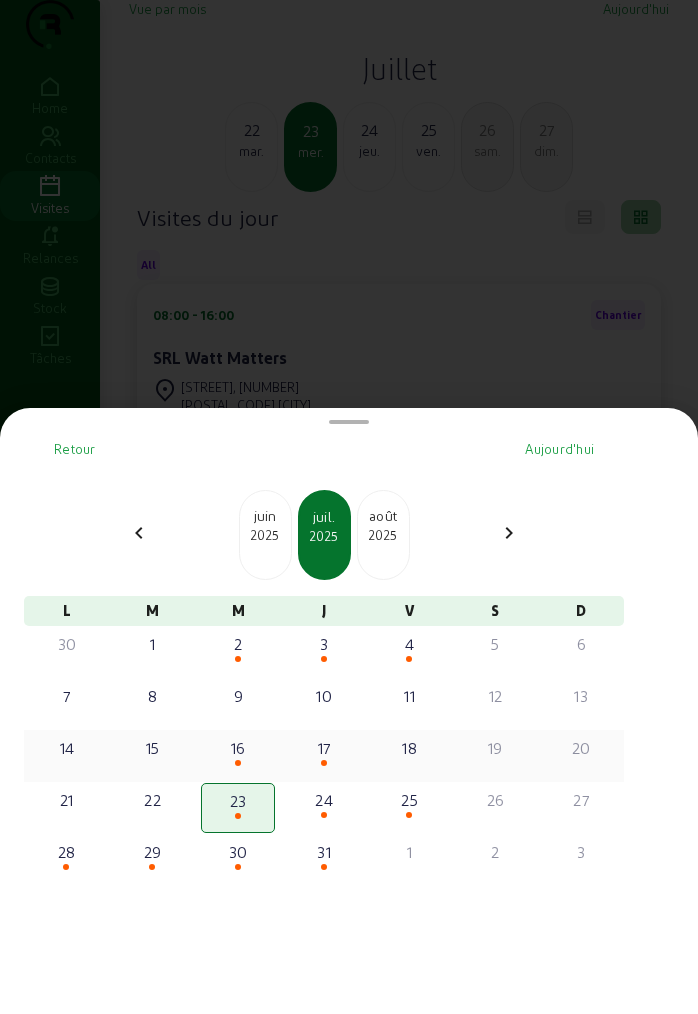 click on "16" at bounding box center (238, 756) 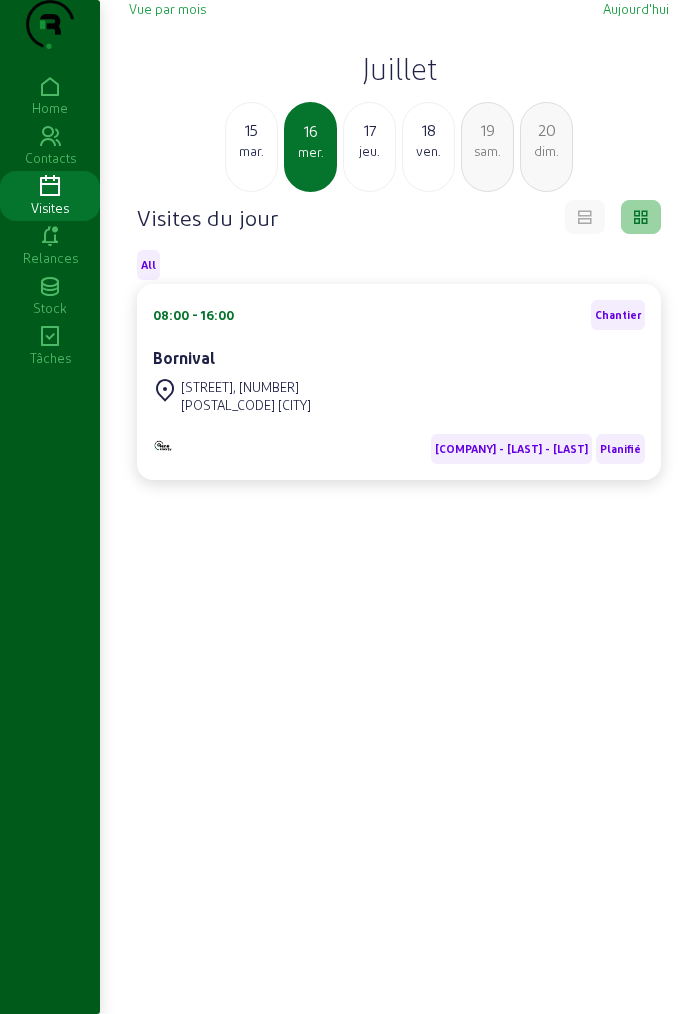 click on "jeu." 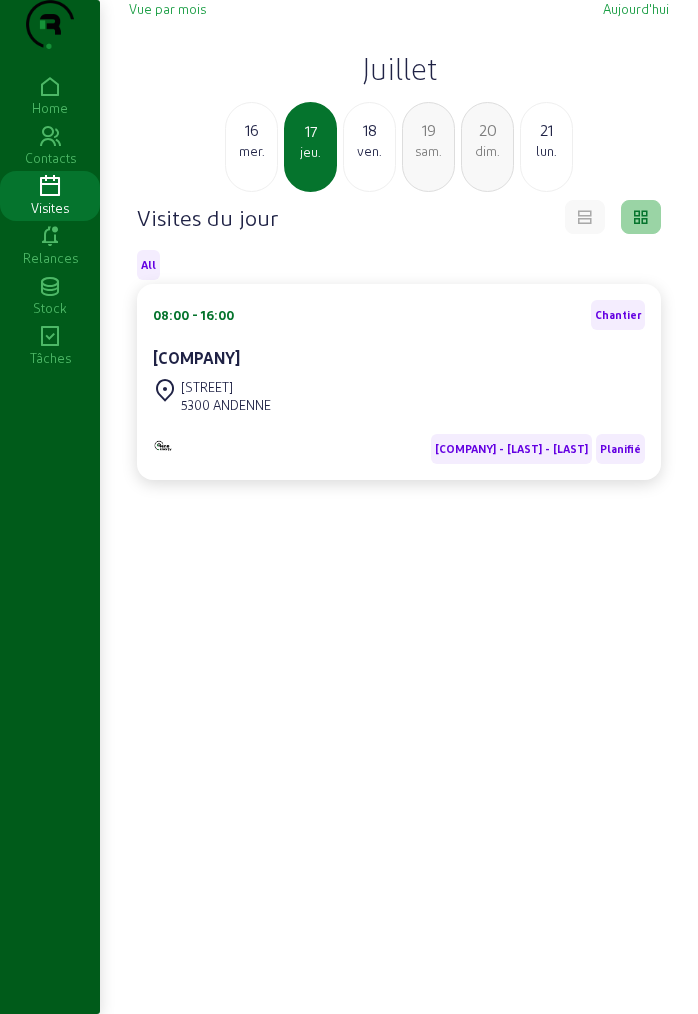 click on "21 lun." 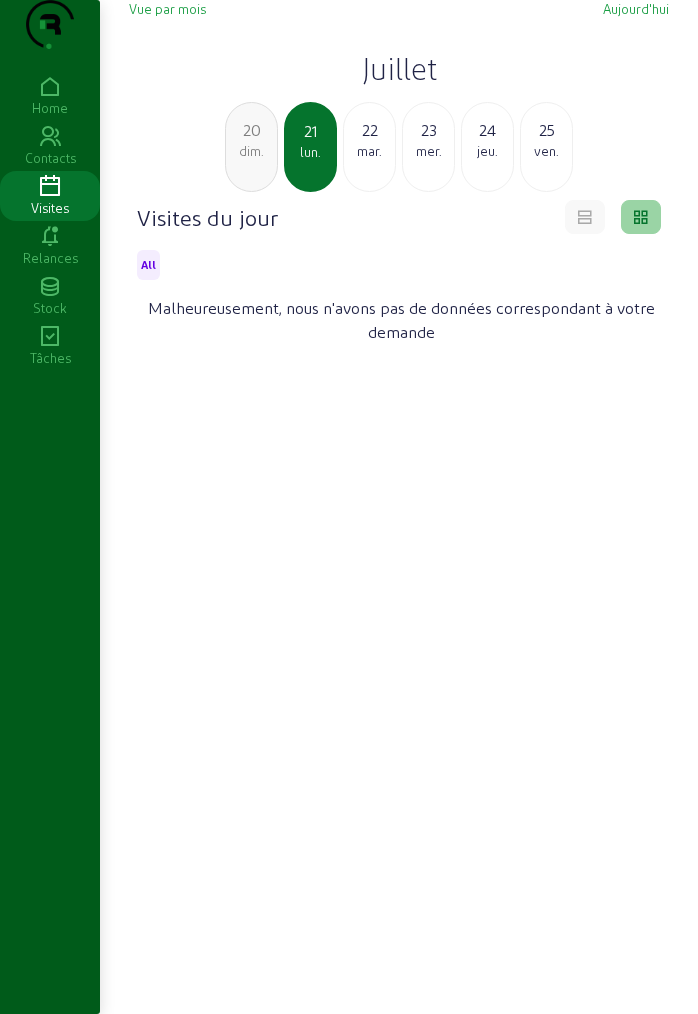 click on "25 ven." 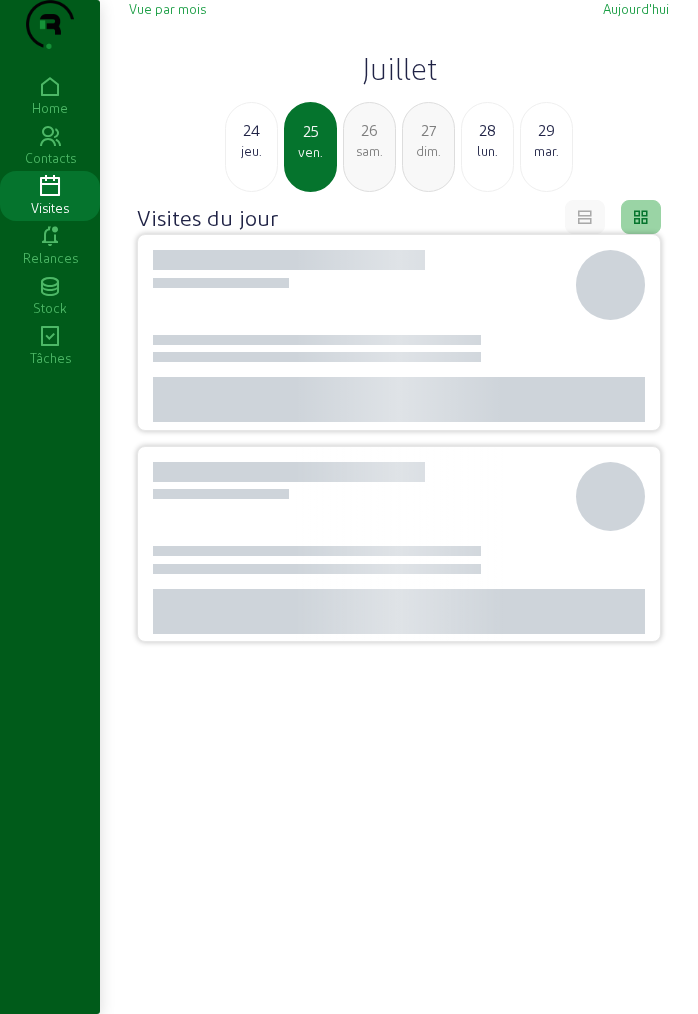 click on "[DAY] [MONTH]" 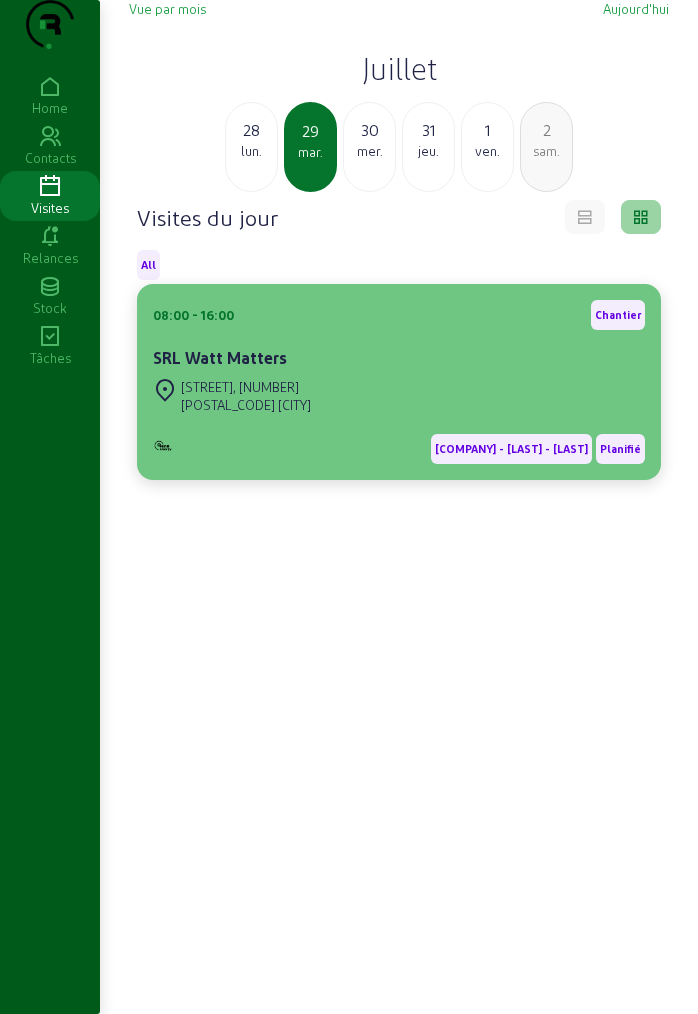 click on "SRL Watt Matters" 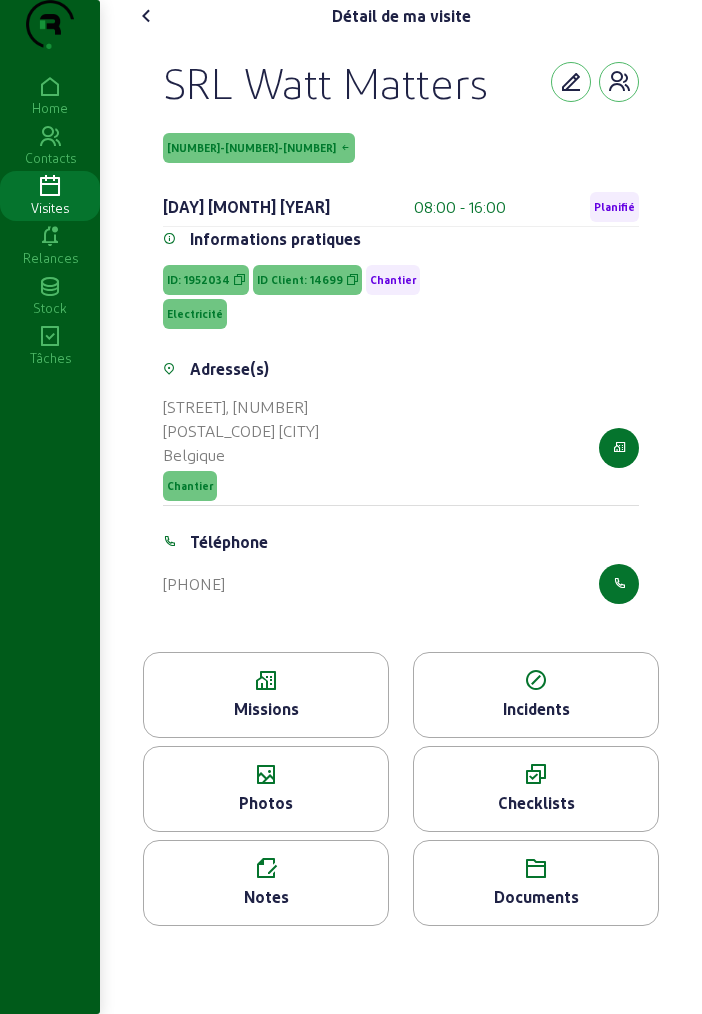 drag, startPoint x: 167, startPoint y: 124, endPoint x: 495, endPoint y: 136, distance: 328.21945 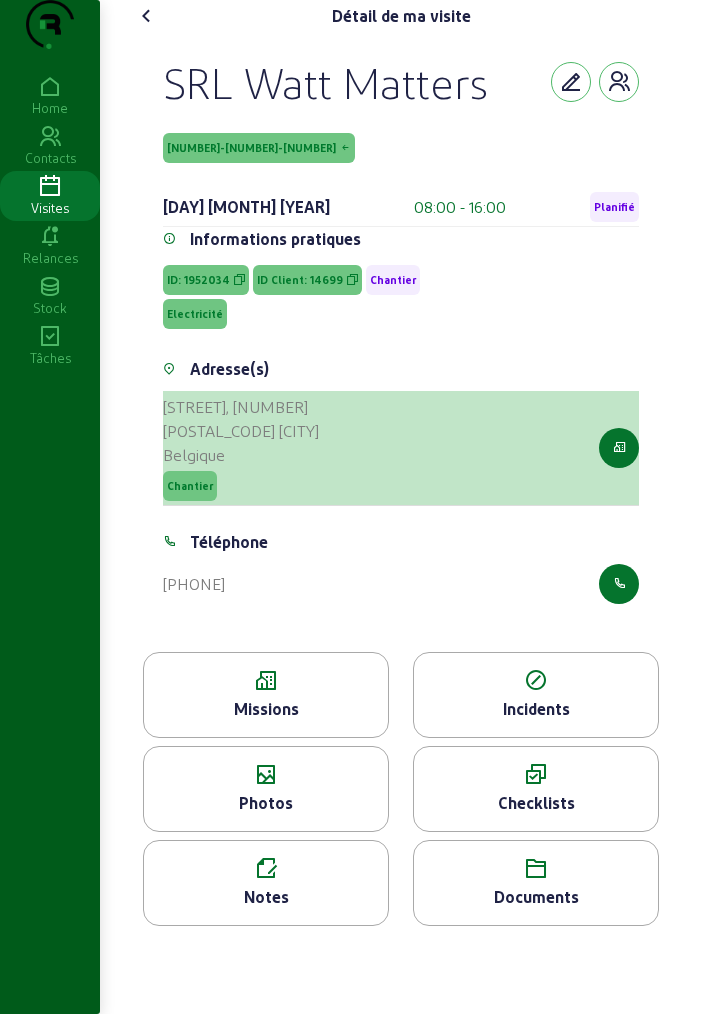 drag, startPoint x: 163, startPoint y: 441, endPoint x: 313, endPoint y: 449, distance: 150.21318 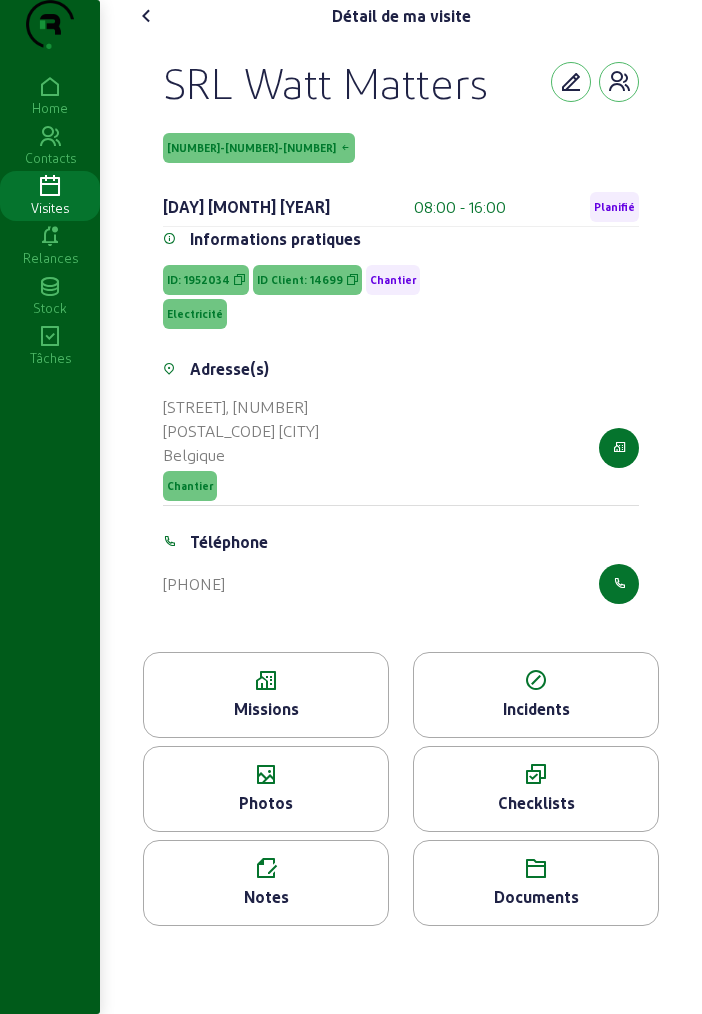 click 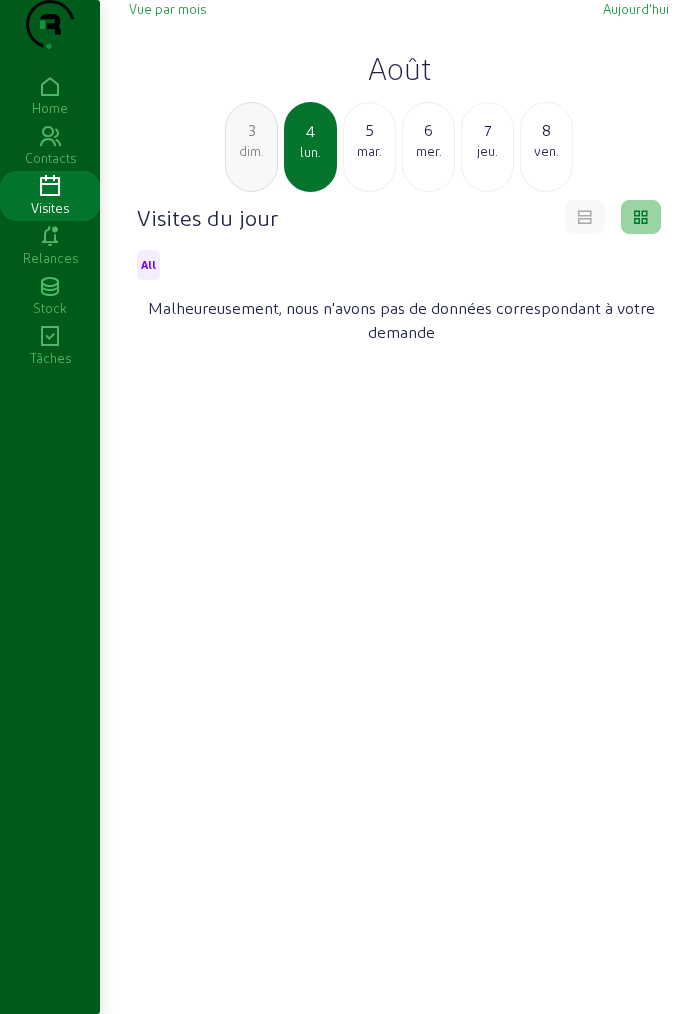 click on "Août" 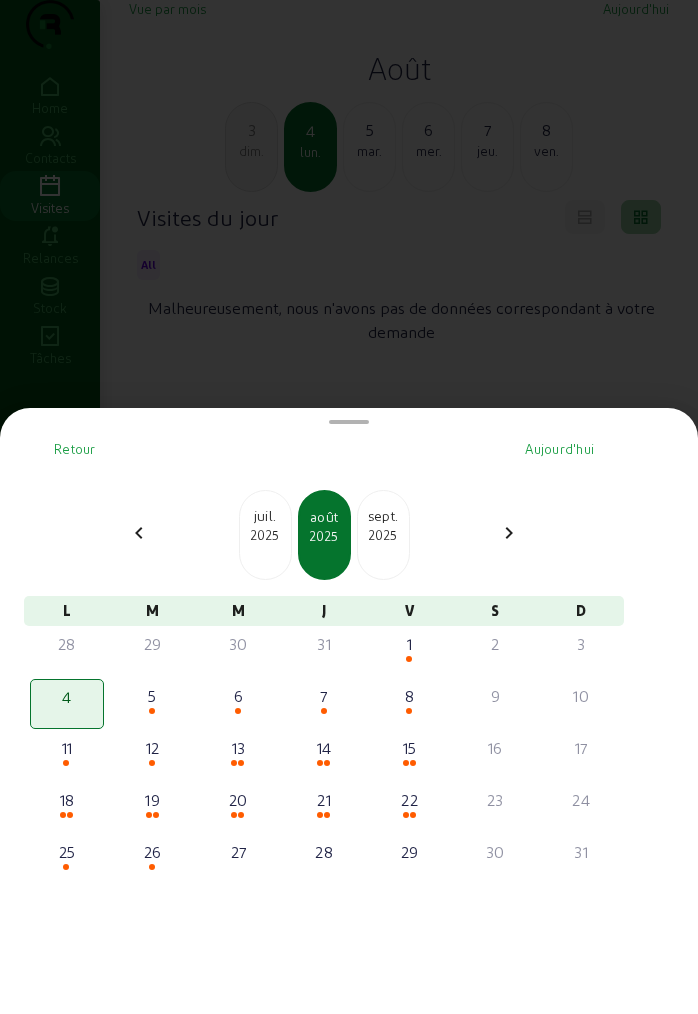 click on "sept." at bounding box center (383, 516) 